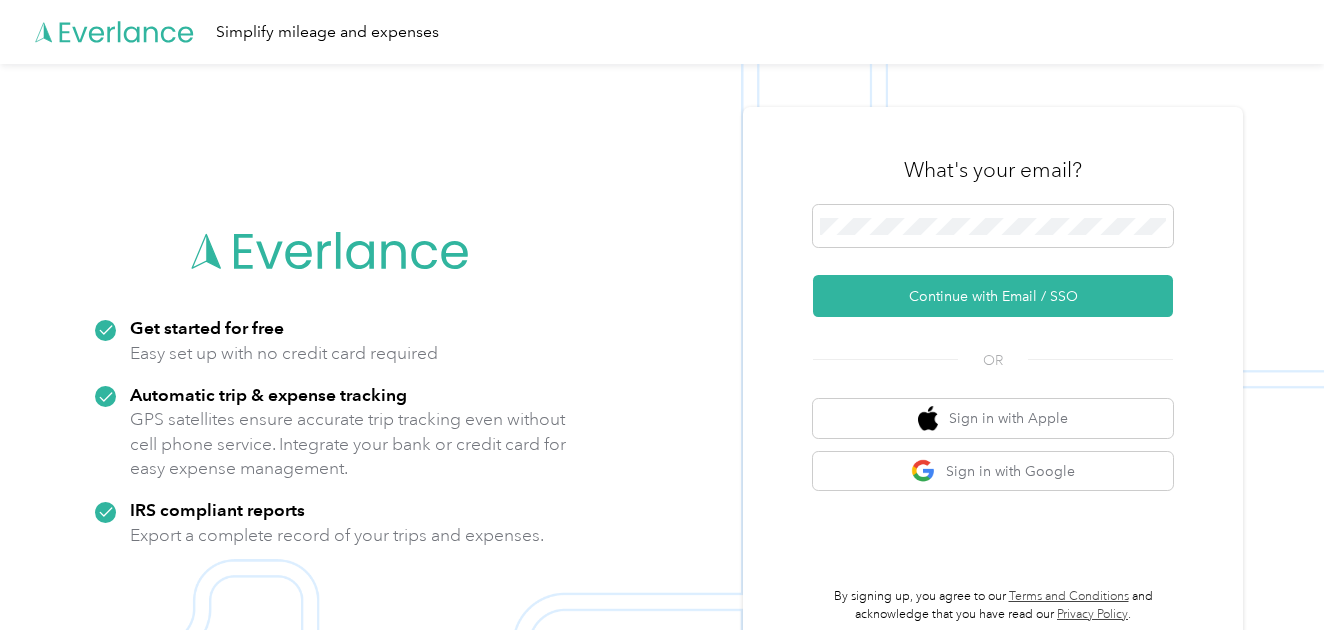 scroll, scrollTop: 0, scrollLeft: 0, axis: both 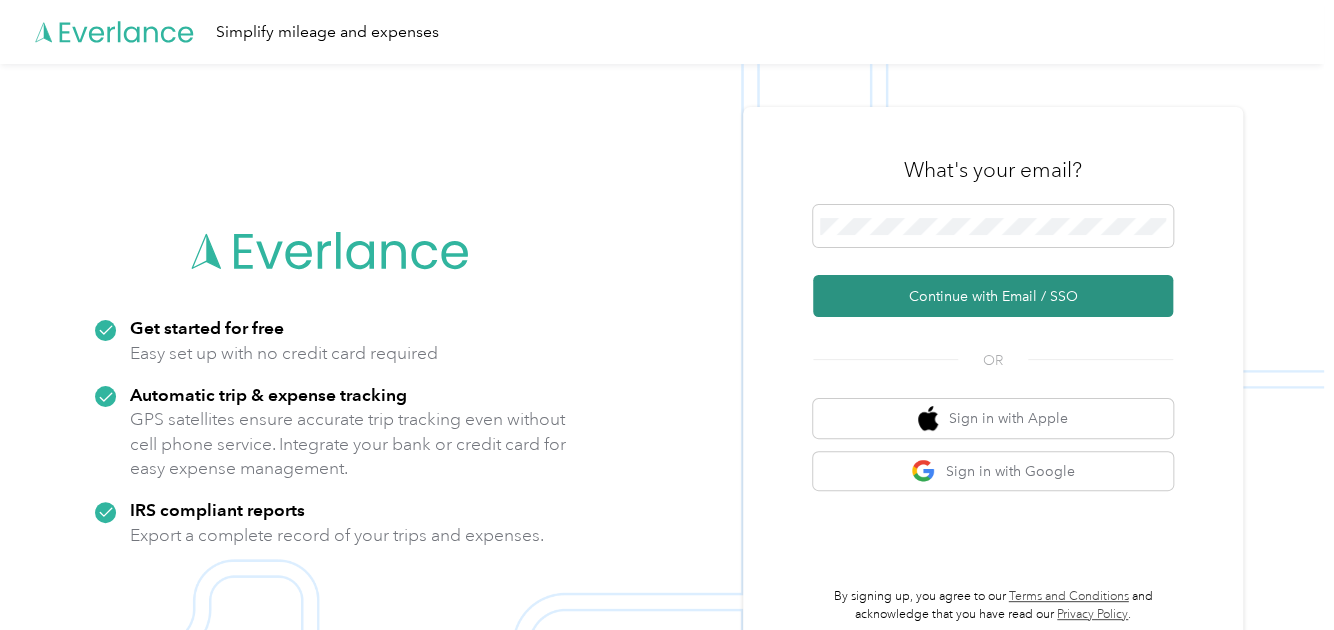 click on "Continue with Email / SSO" at bounding box center [993, 296] 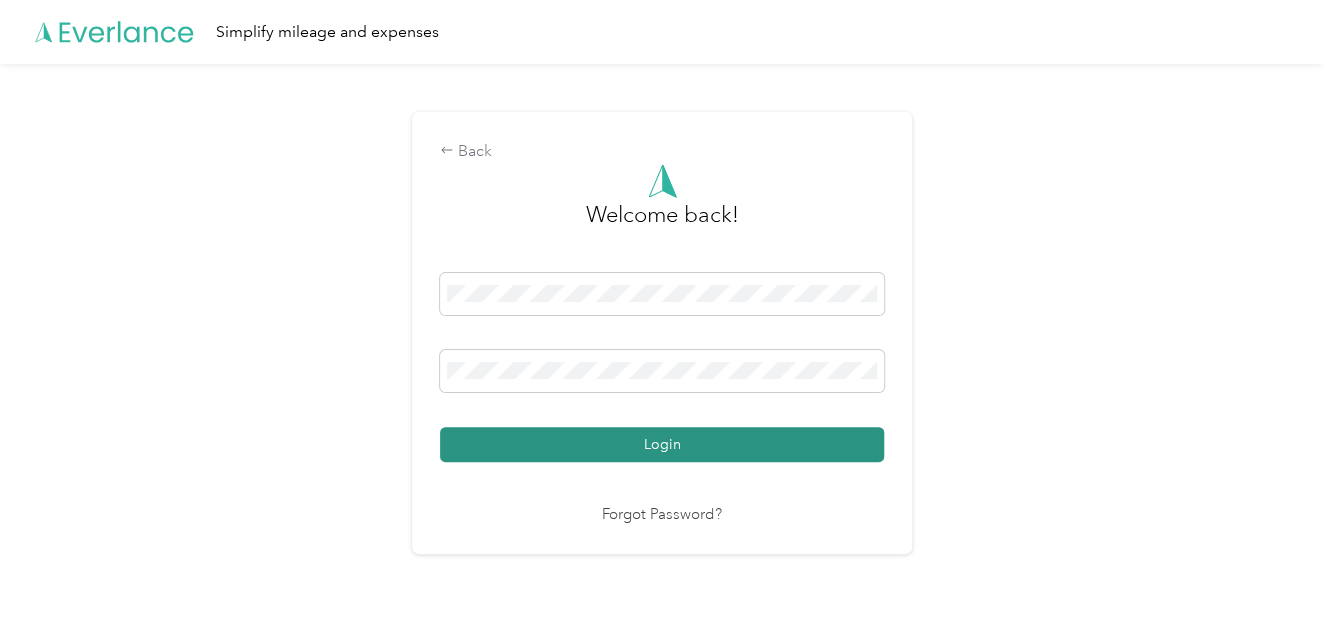 click on "Login" at bounding box center [662, 444] 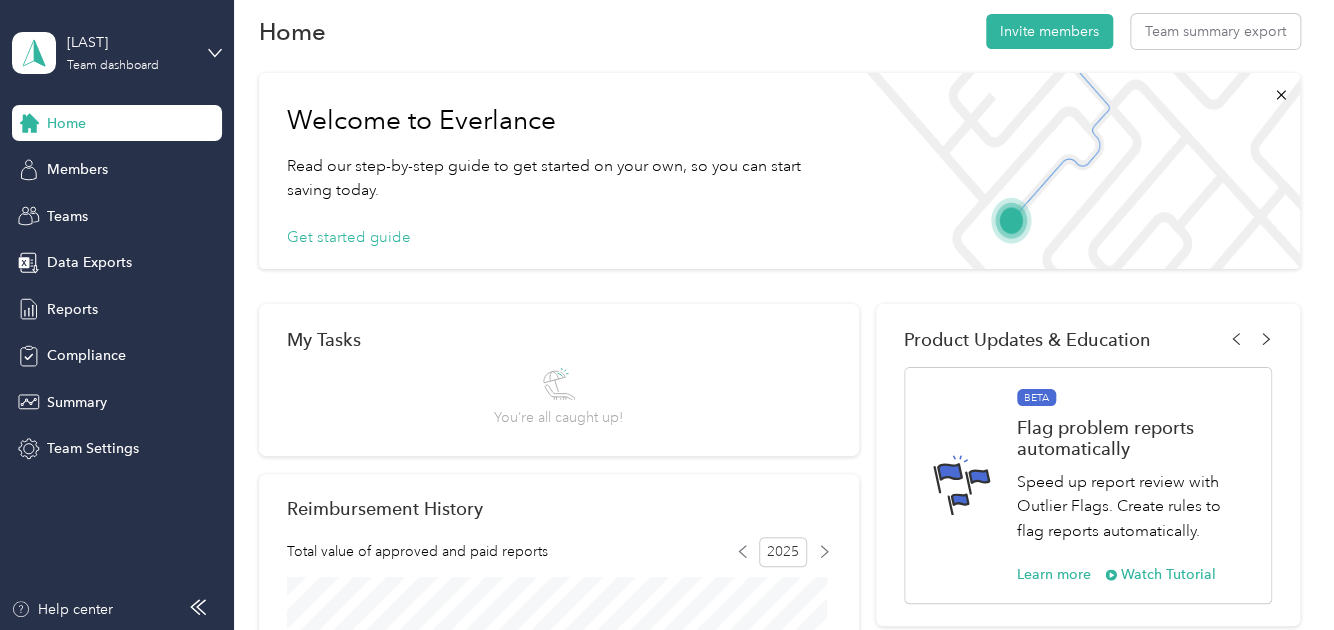 scroll, scrollTop: 0, scrollLeft: 0, axis: both 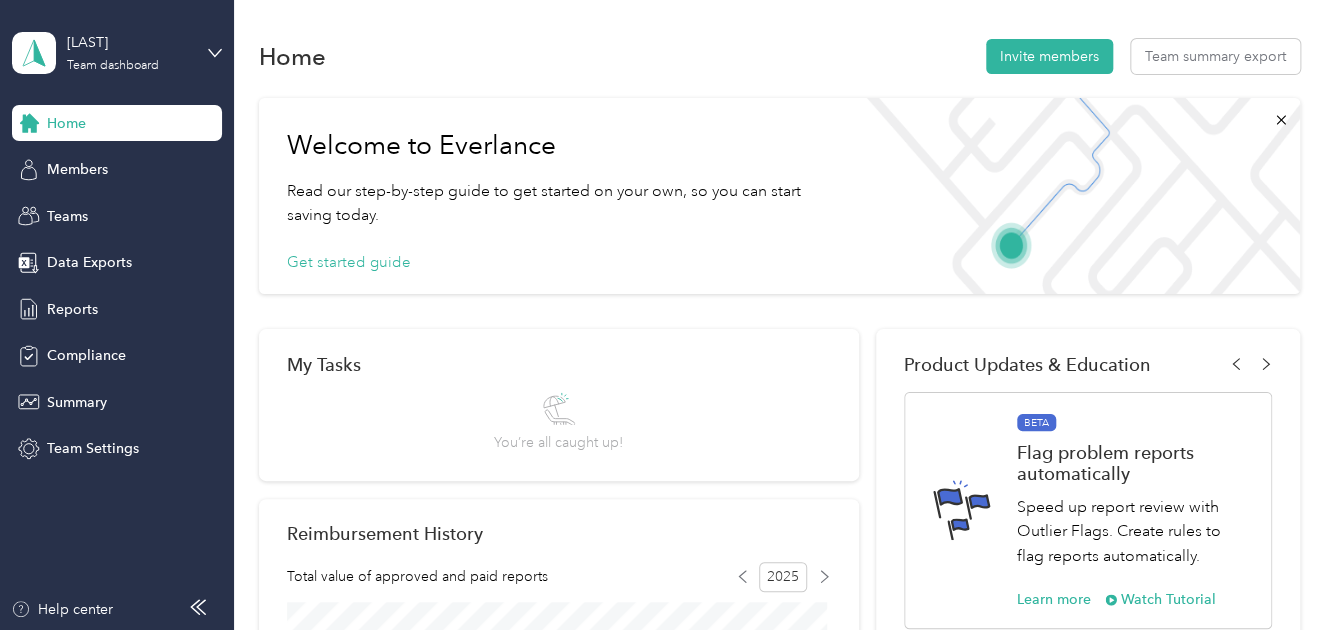 click on "My Tasks" at bounding box center [559, 364] 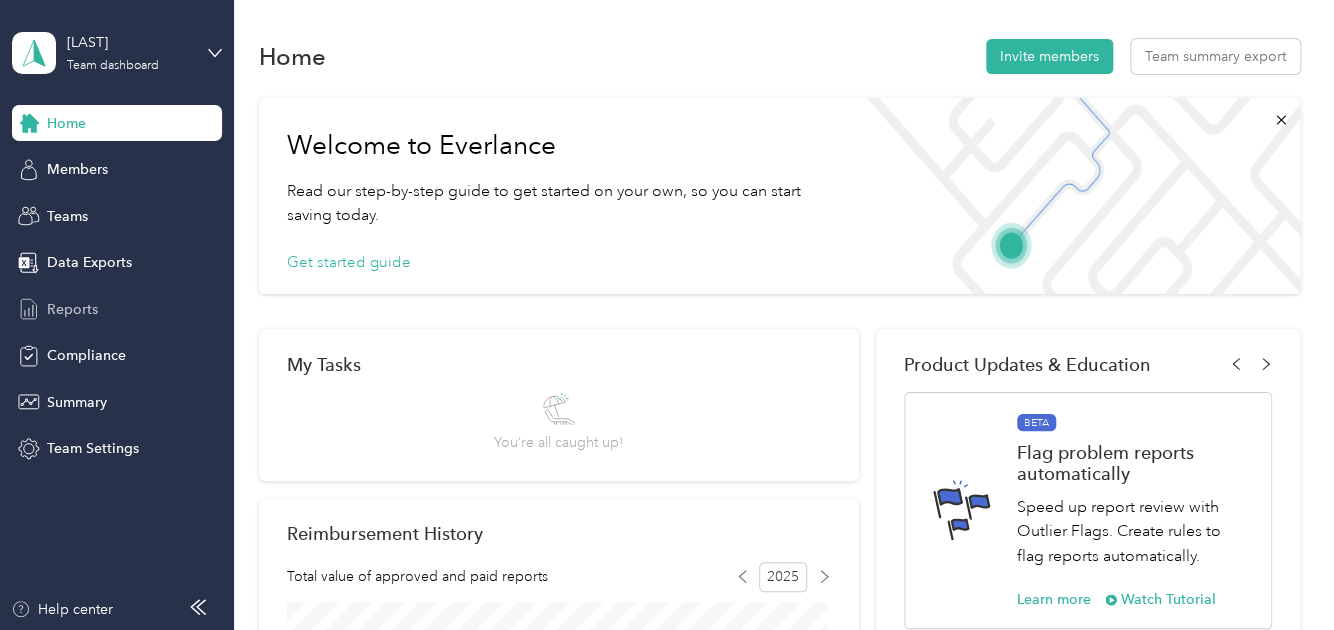 click on "Reports" at bounding box center (72, 309) 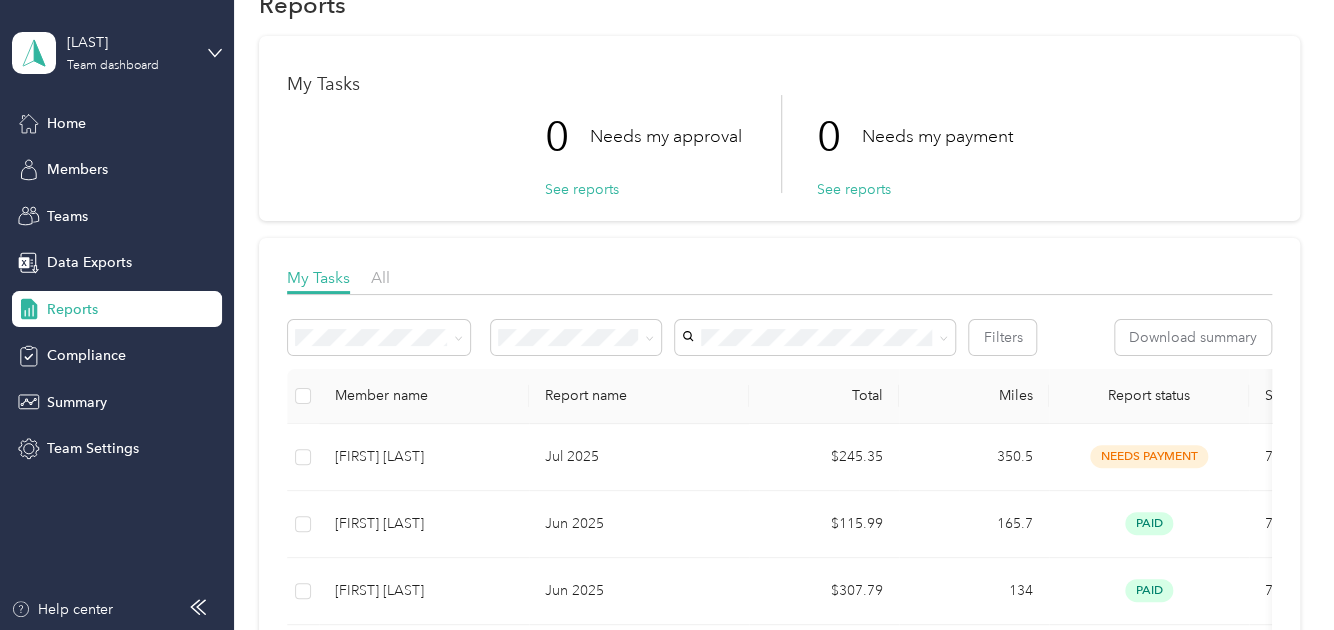 scroll, scrollTop: 0, scrollLeft: 0, axis: both 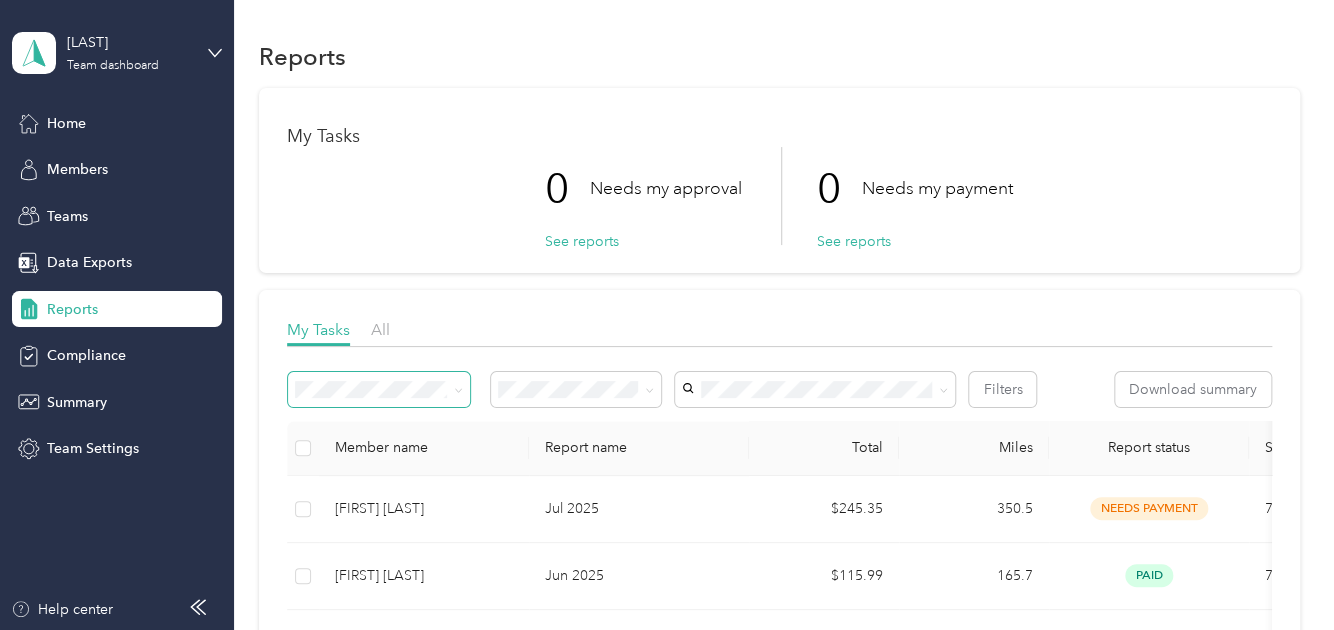 click at bounding box center [455, 389] 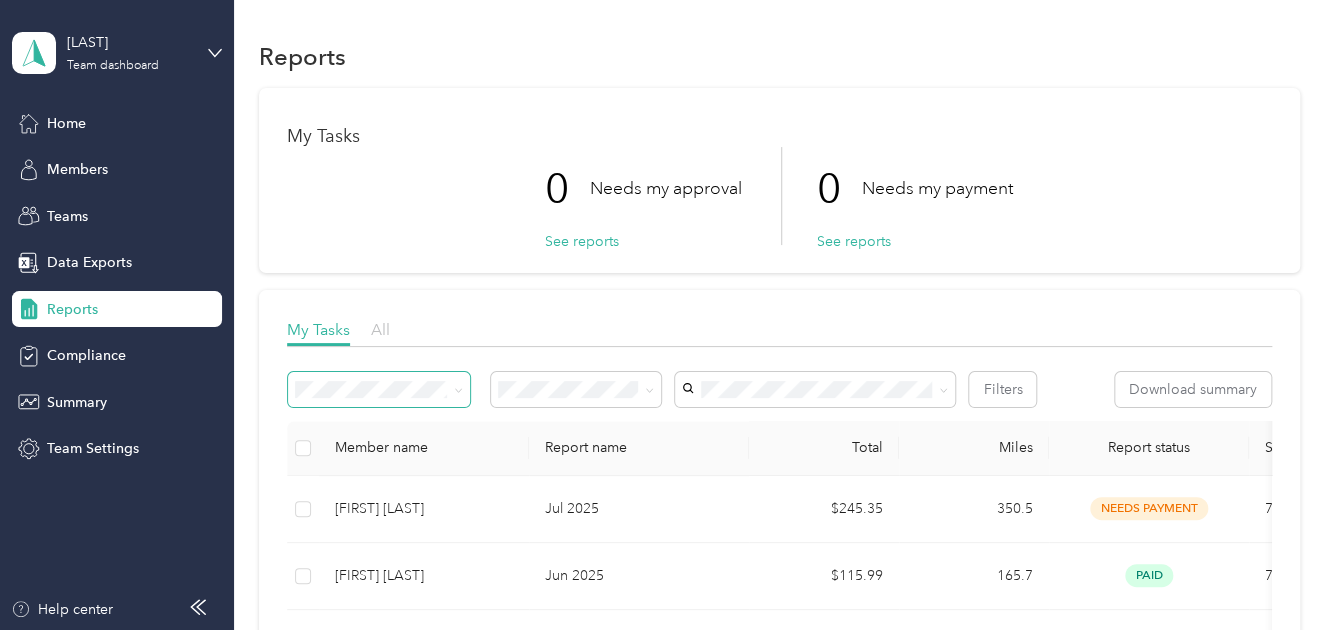 click on "All" at bounding box center [380, 329] 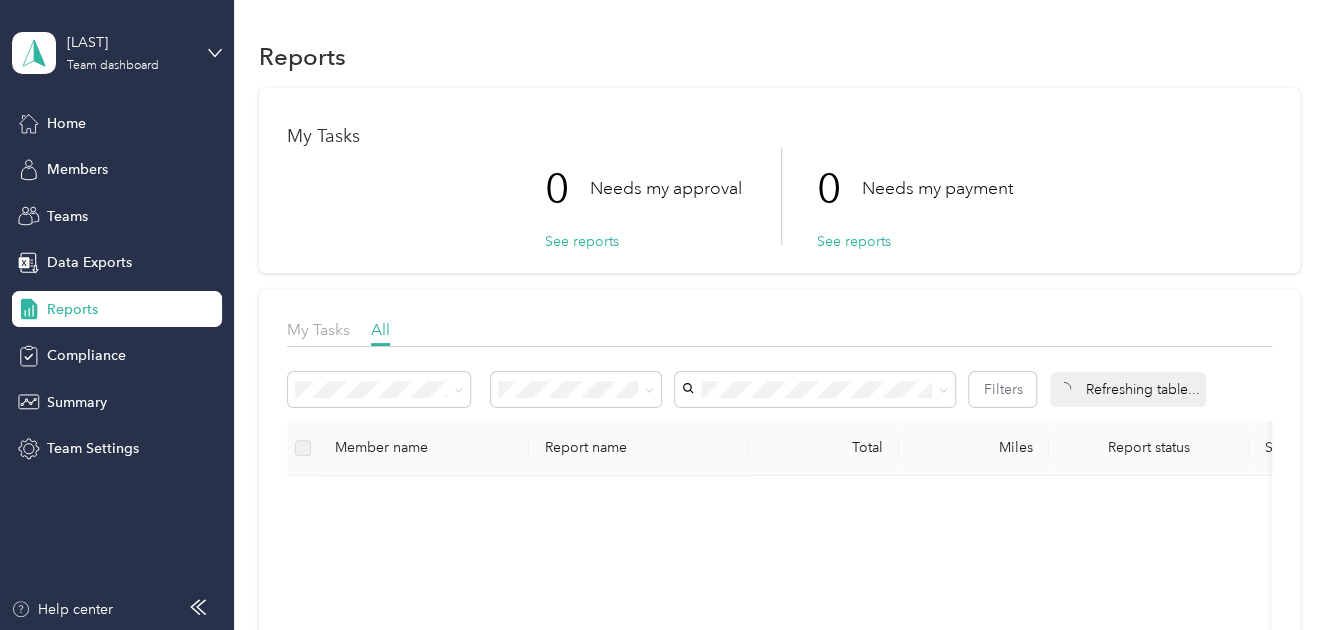 drag, startPoint x: 364, startPoint y: 329, endPoint x: 313, endPoint y: 329, distance: 51 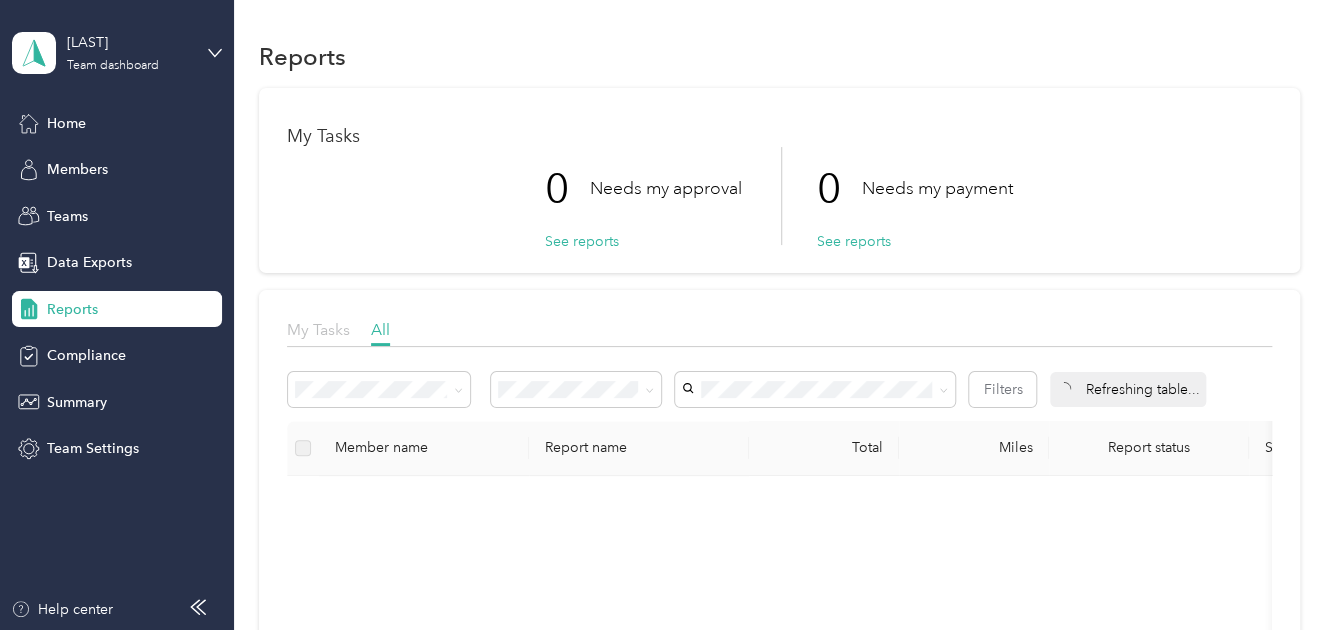 click on "My Tasks All" at bounding box center (779, 332) 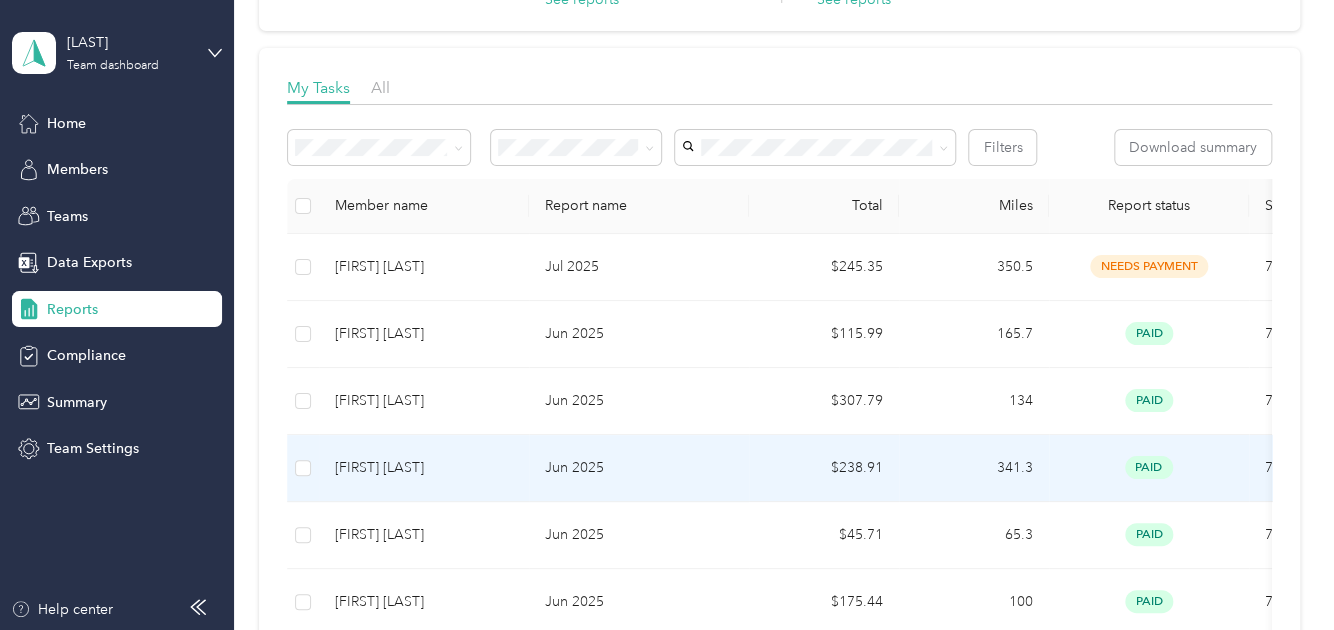 scroll, scrollTop: 100, scrollLeft: 0, axis: vertical 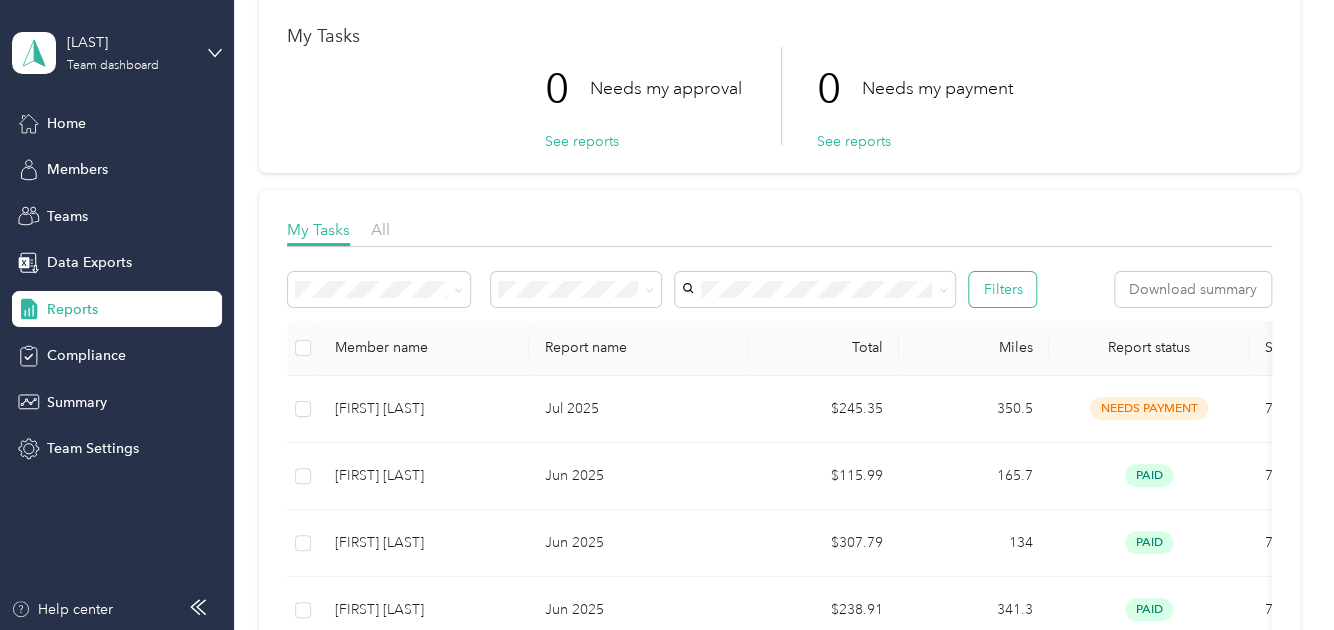 click on "Filters" at bounding box center [1002, 289] 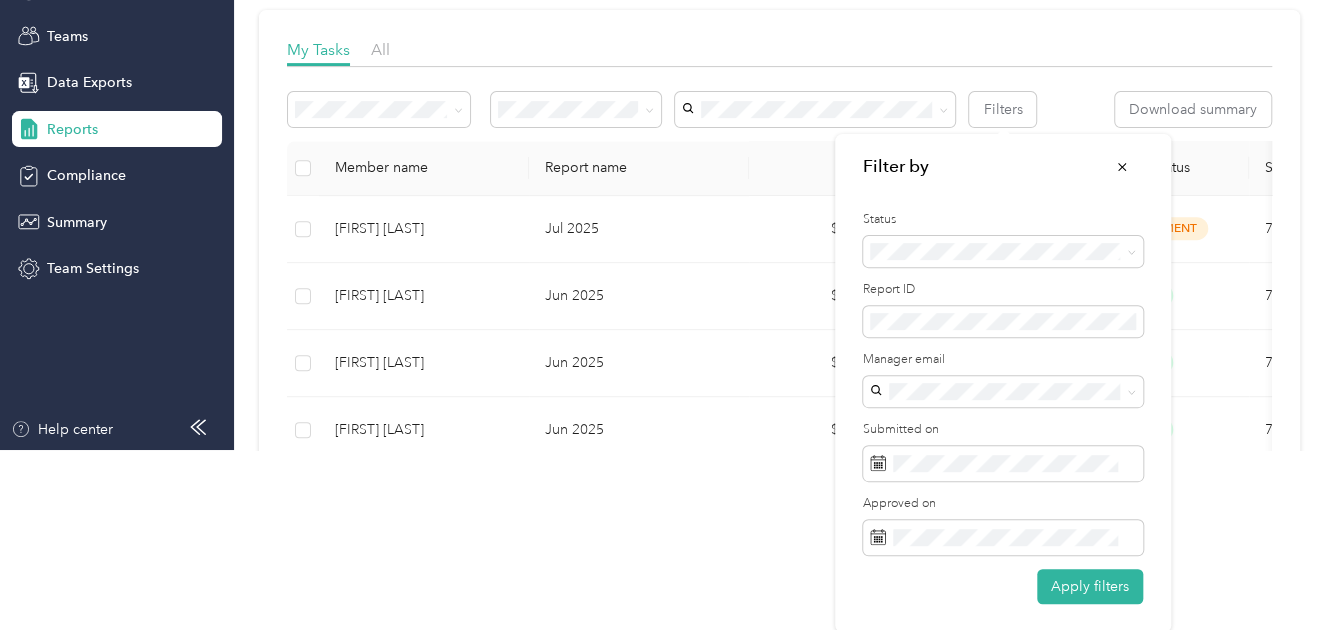 scroll, scrollTop: 182, scrollLeft: 0, axis: vertical 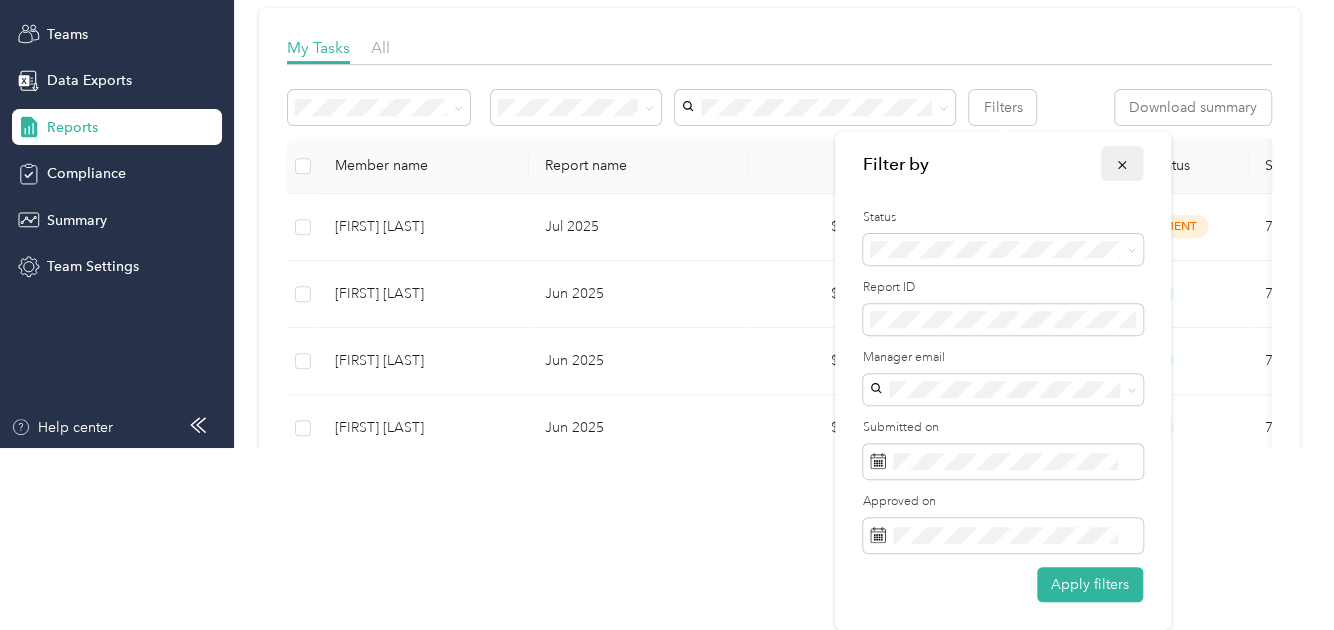 click 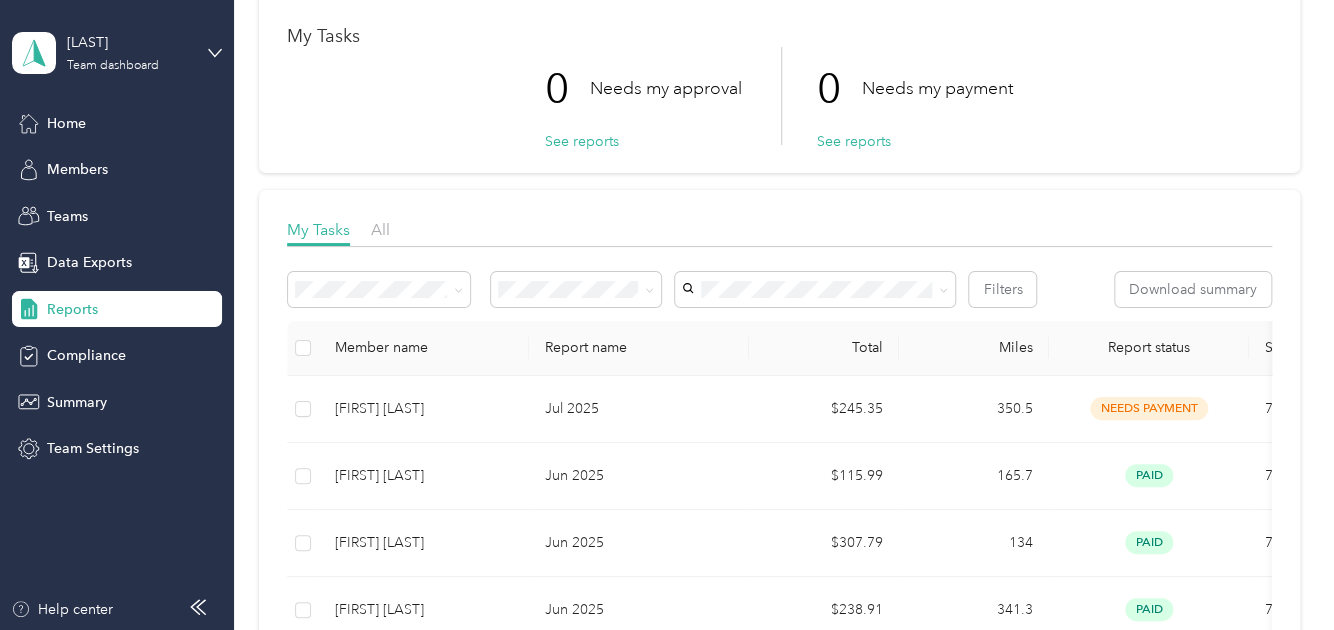 scroll, scrollTop: 0, scrollLeft: 0, axis: both 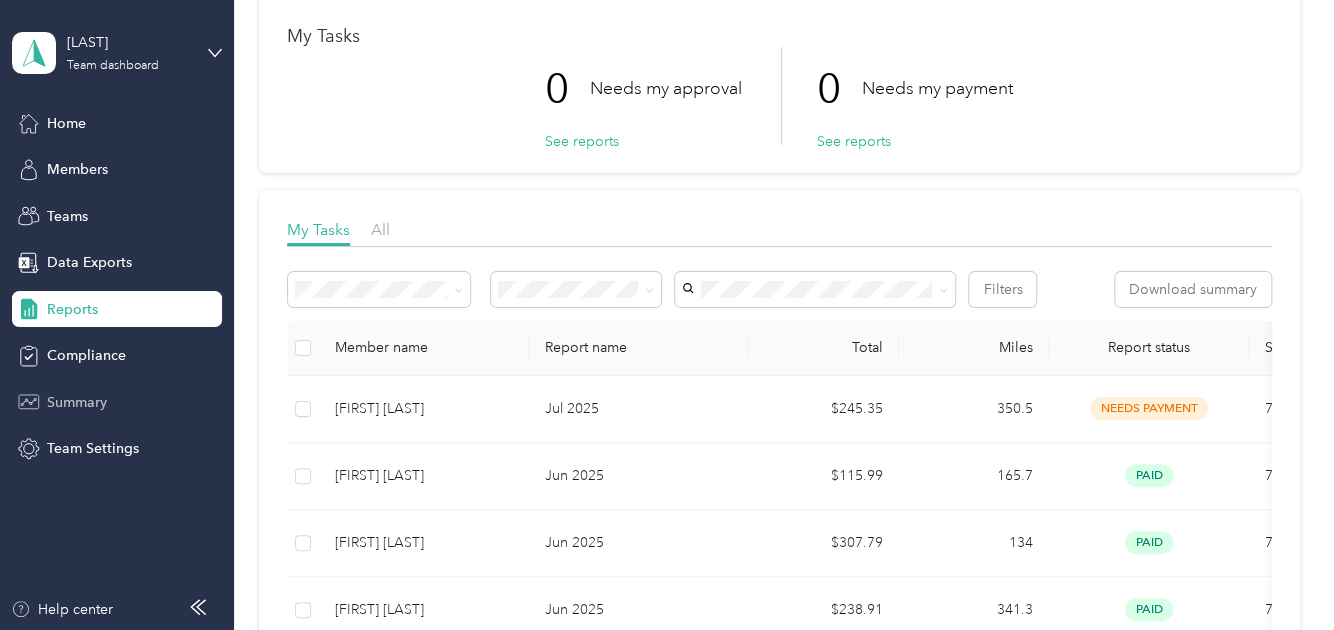 click on "Summary" at bounding box center [77, 402] 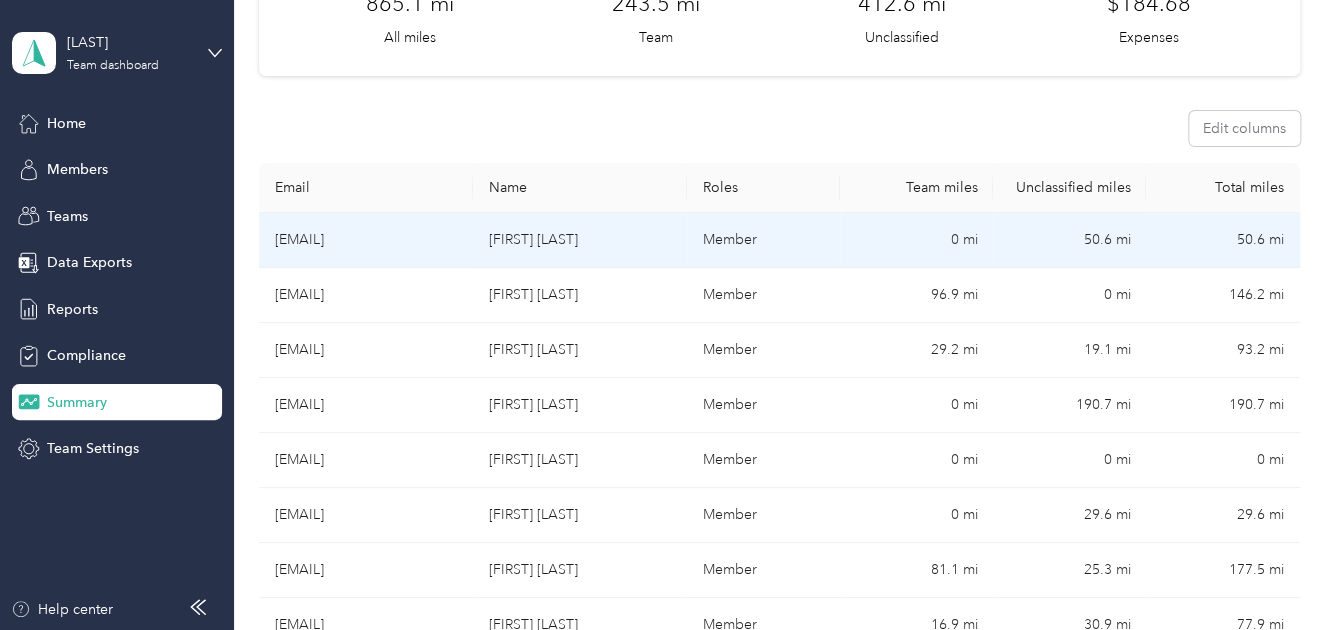 scroll, scrollTop: 200, scrollLeft: 0, axis: vertical 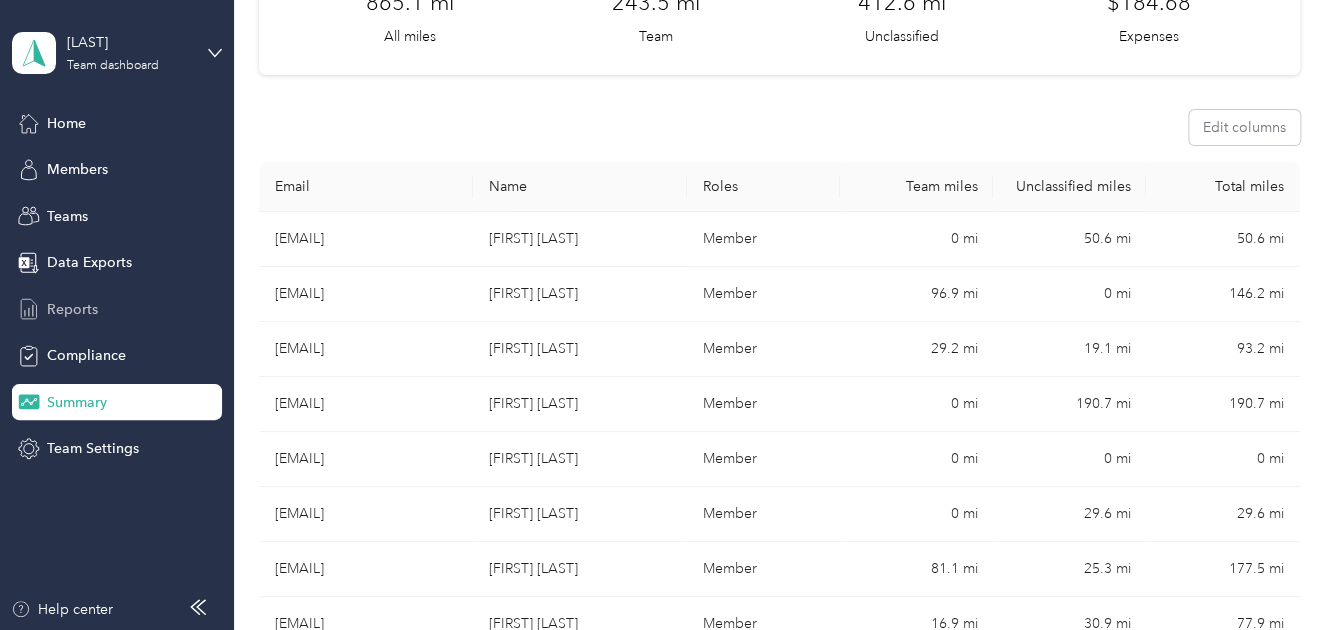 click on "Reports" at bounding box center (72, 309) 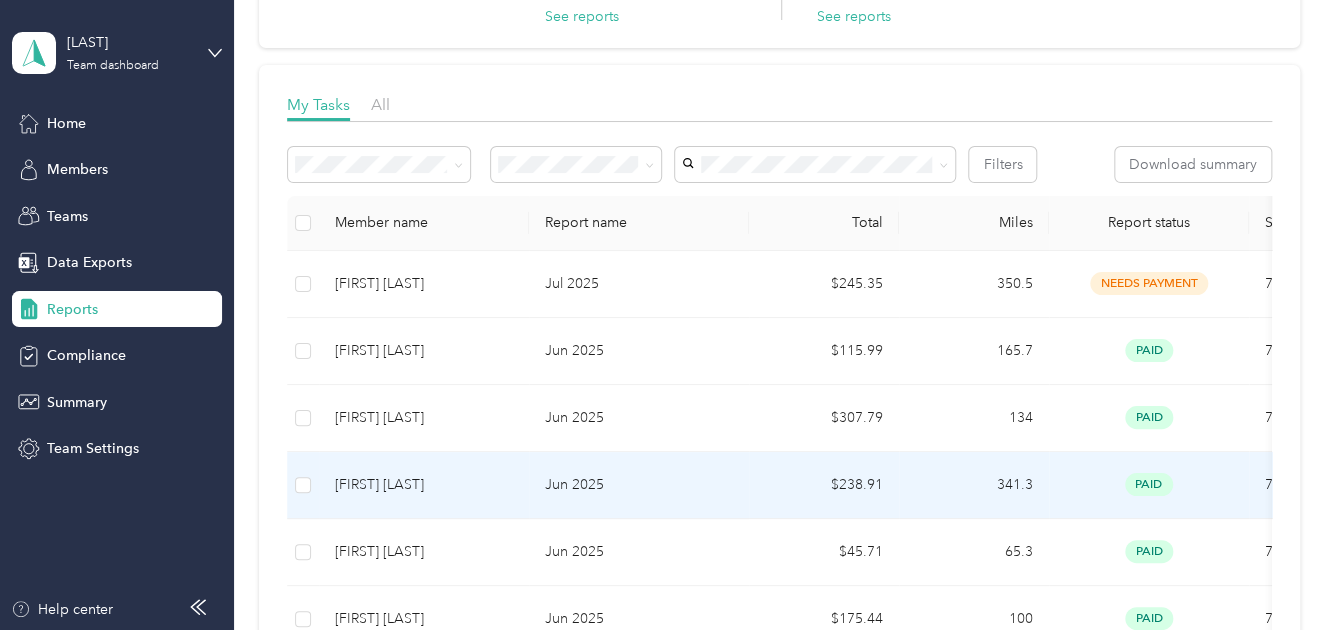 scroll, scrollTop: 300, scrollLeft: 0, axis: vertical 